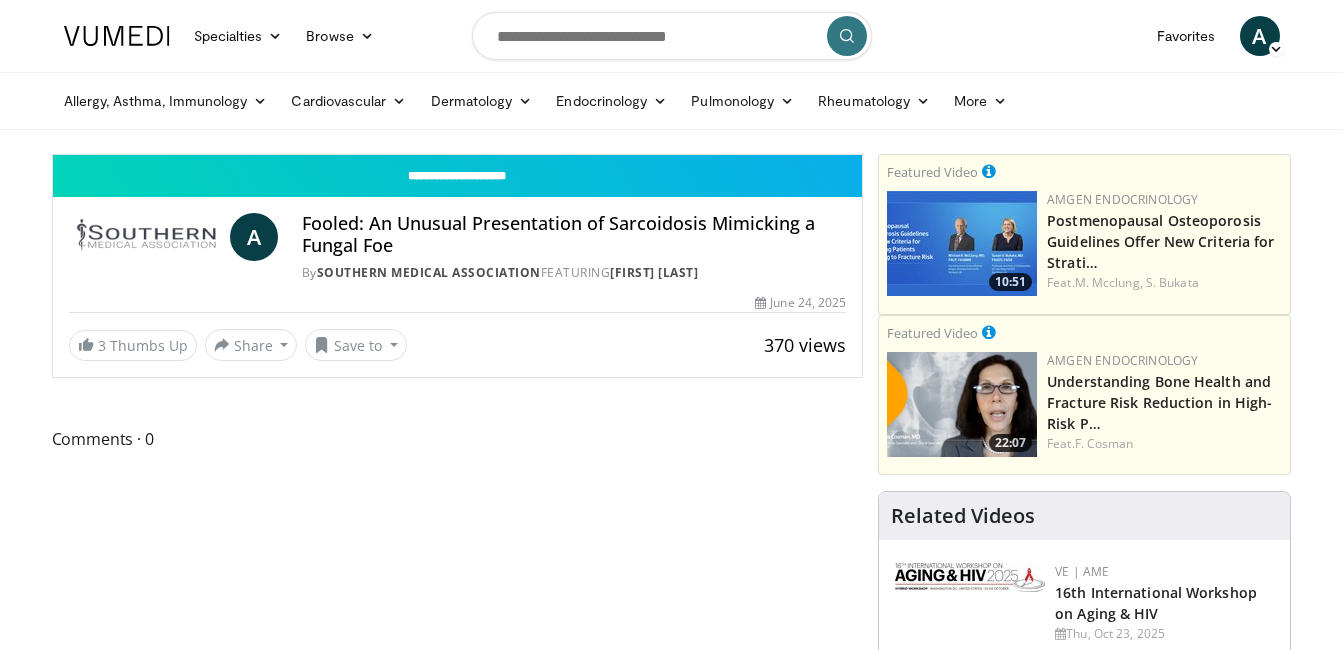 scroll, scrollTop: 0, scrollLeft: 0, axis: both 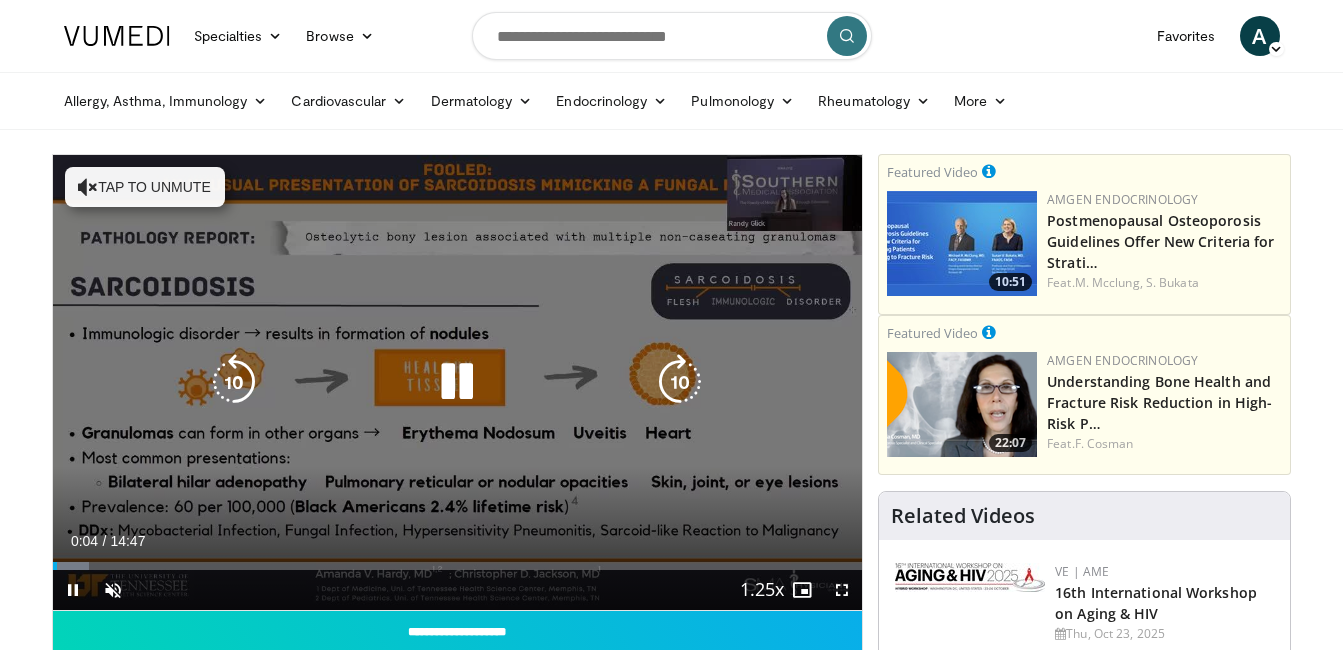 click on "Tap to unmute" at bounding box center (145, 187) 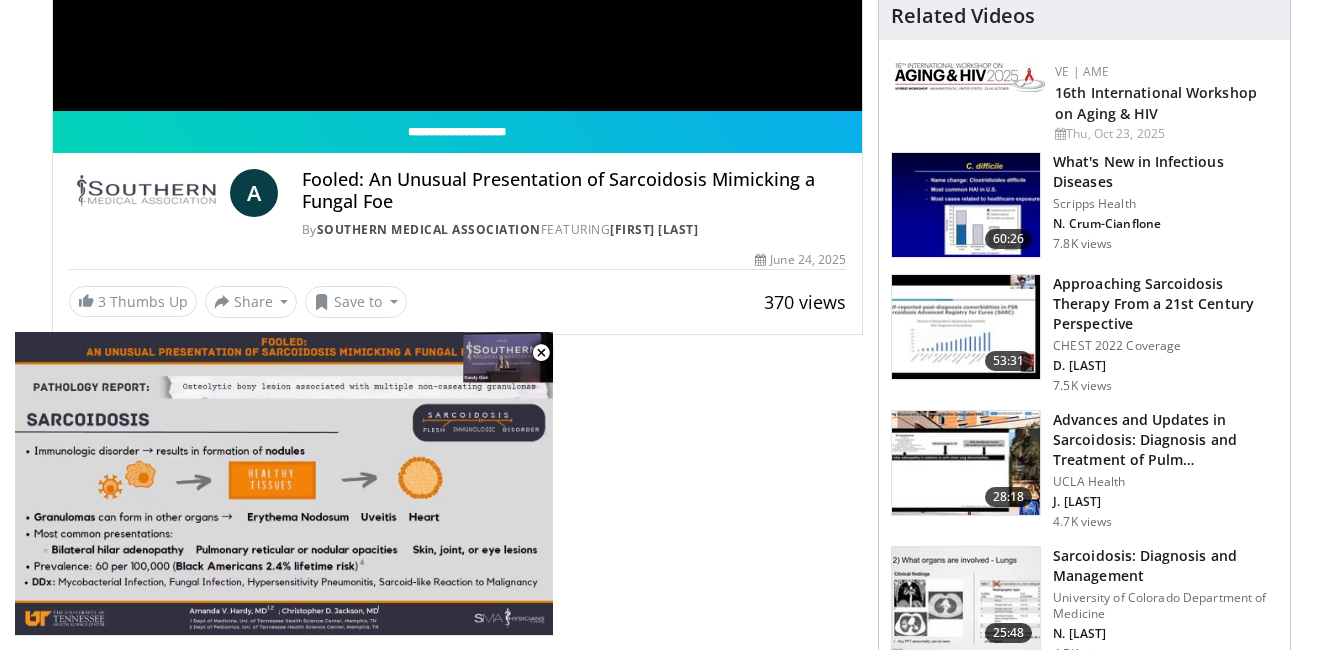 scroll, scrollTop: 0, scrollLeft: 0, axis: both 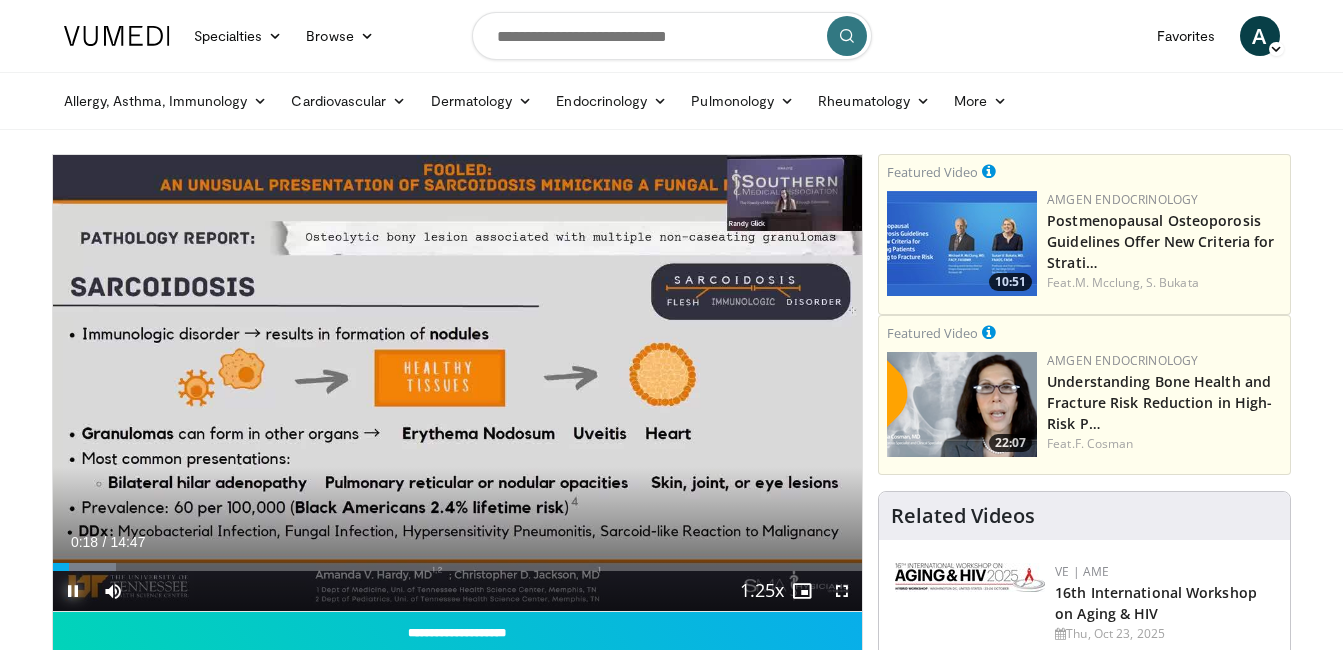 click at bounding box center [73, 591] 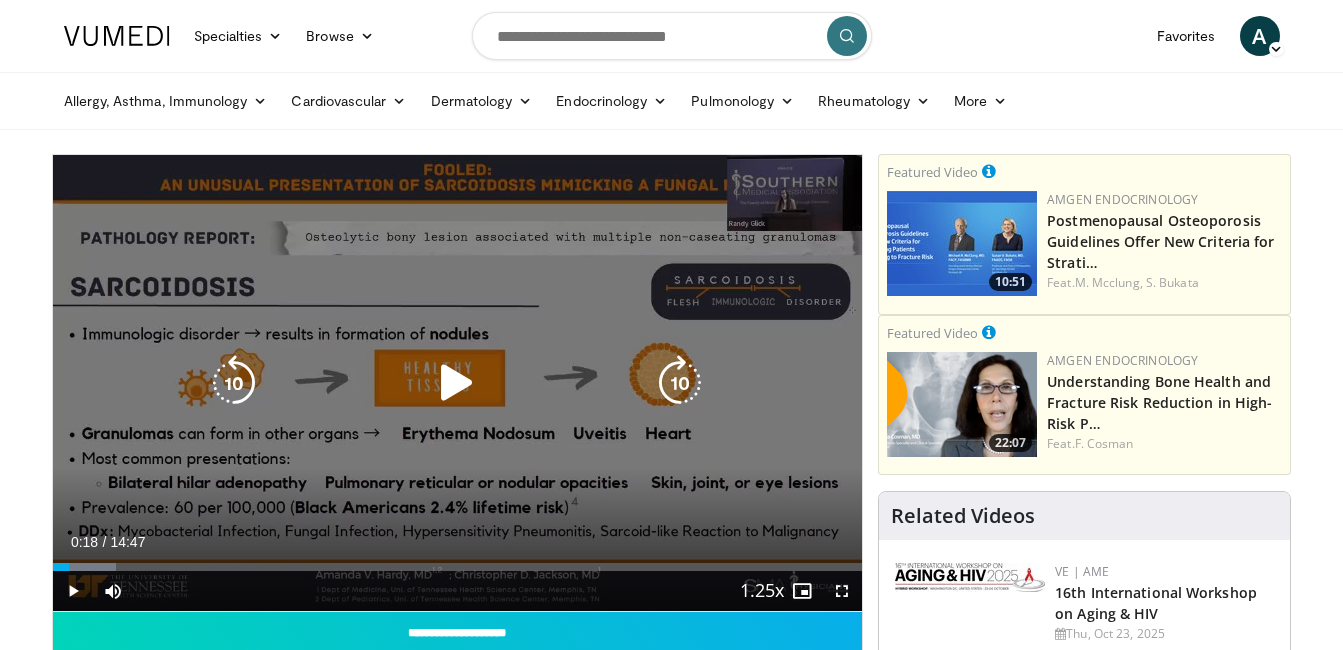 drag, startPoint x: 446, startPoint y: 390, endPoint x: 422, endPoint y: 408, distance: 30 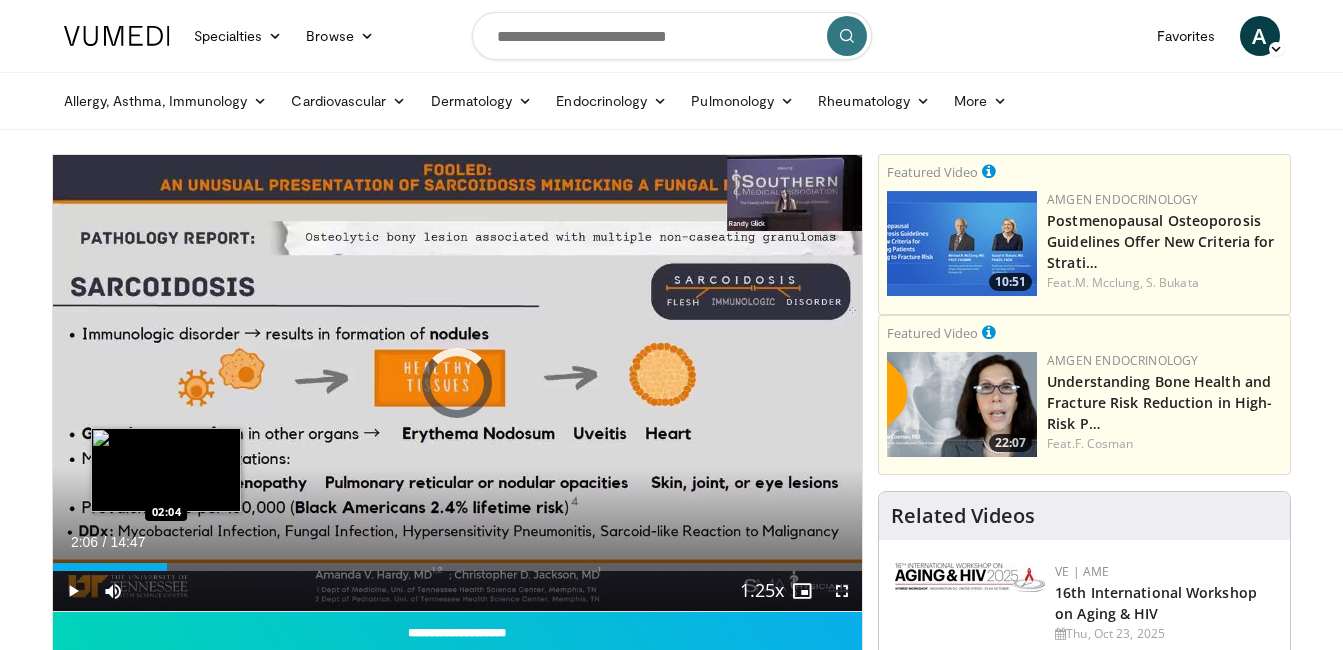 click on "Loaded :  7.81% 00:18 02:04" at bounding box center (458, 567) 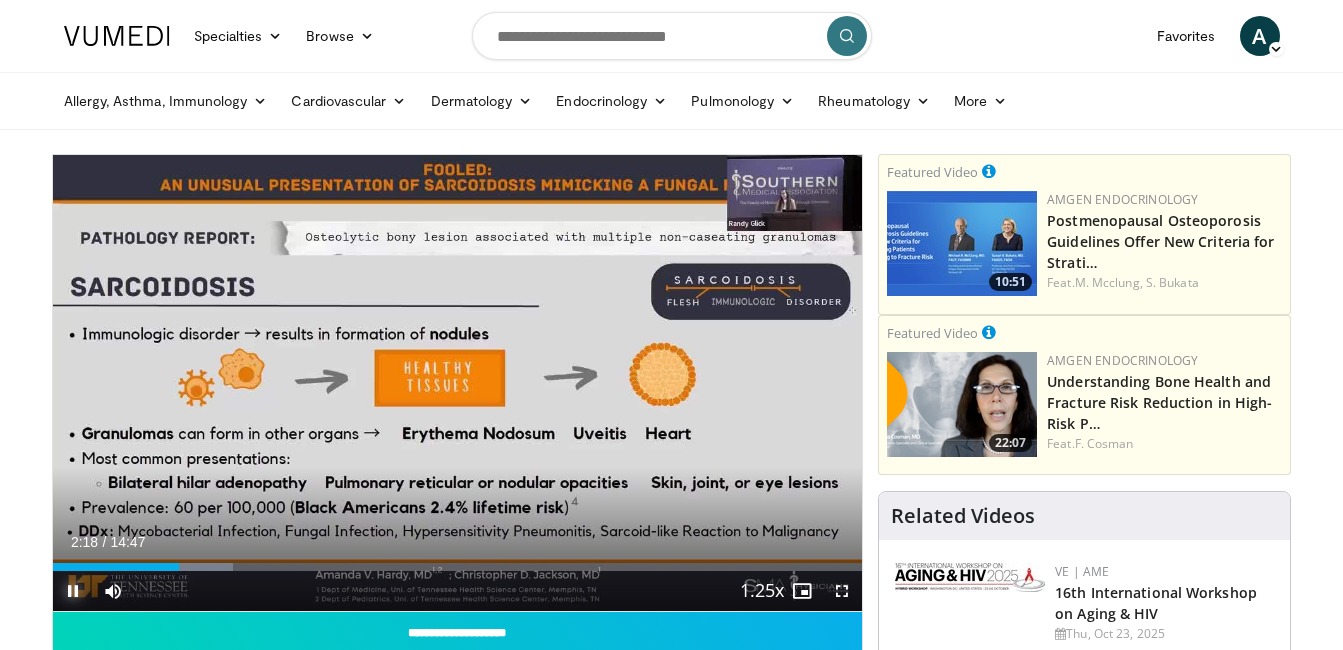 click at bounding box center [73, 591] 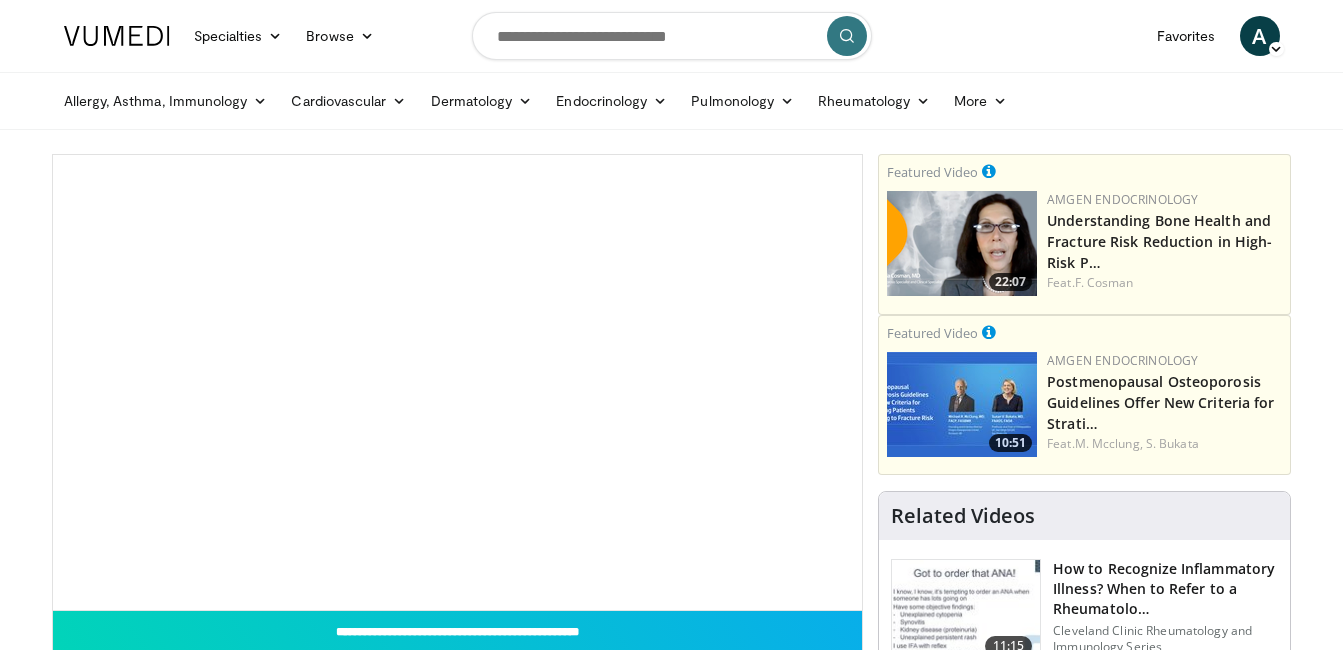 scroll, scrollTop: 0, scrollLeft: 0, axis: both 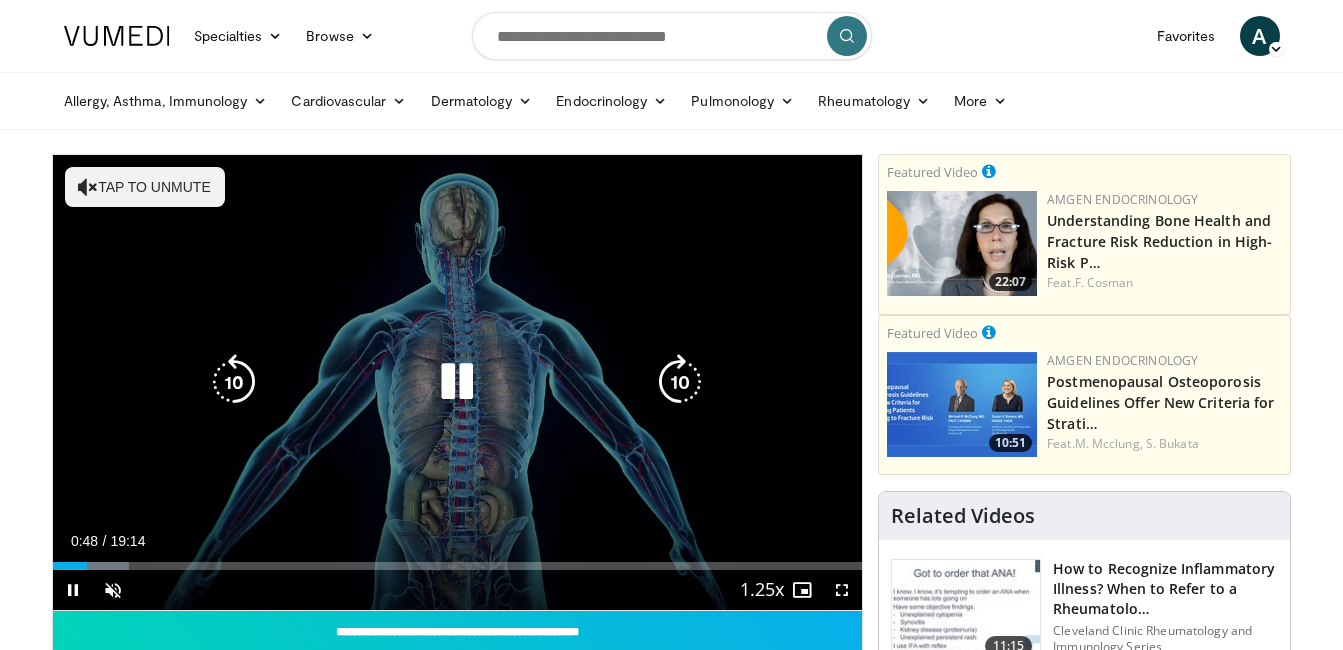 click at bounding box center [457, 382] 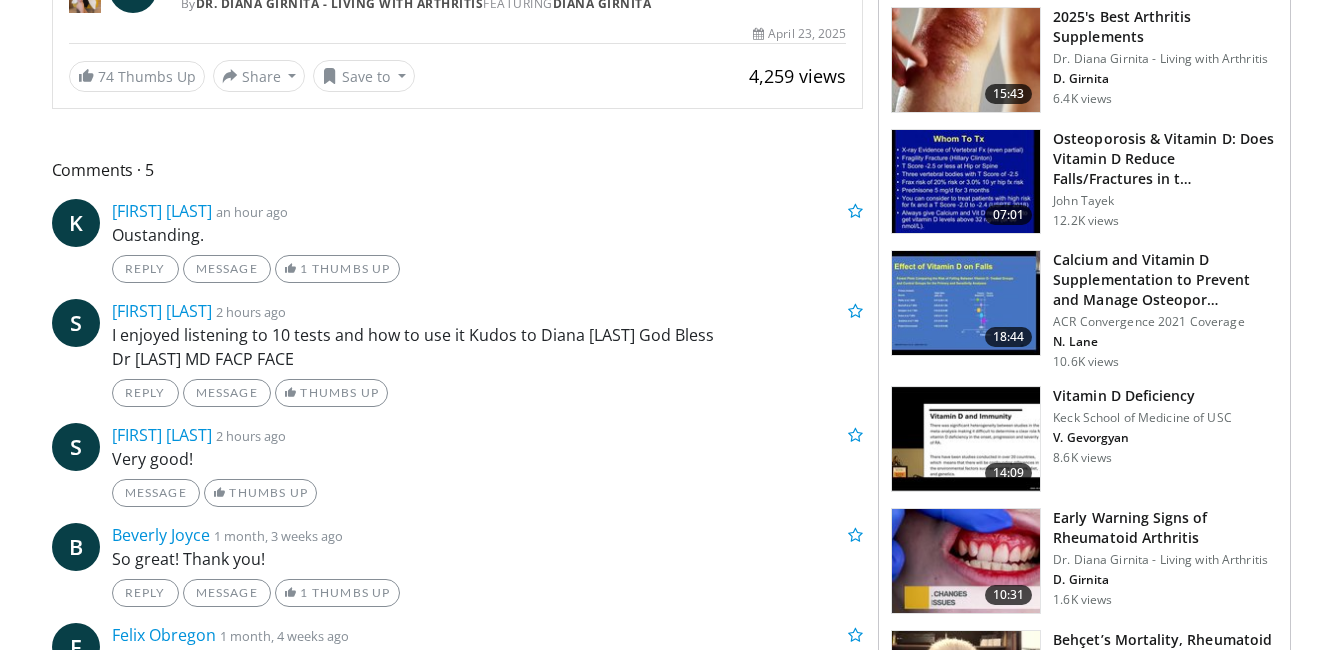 scroll, scrollTop: 0, scrollLeft: 0, axis: both 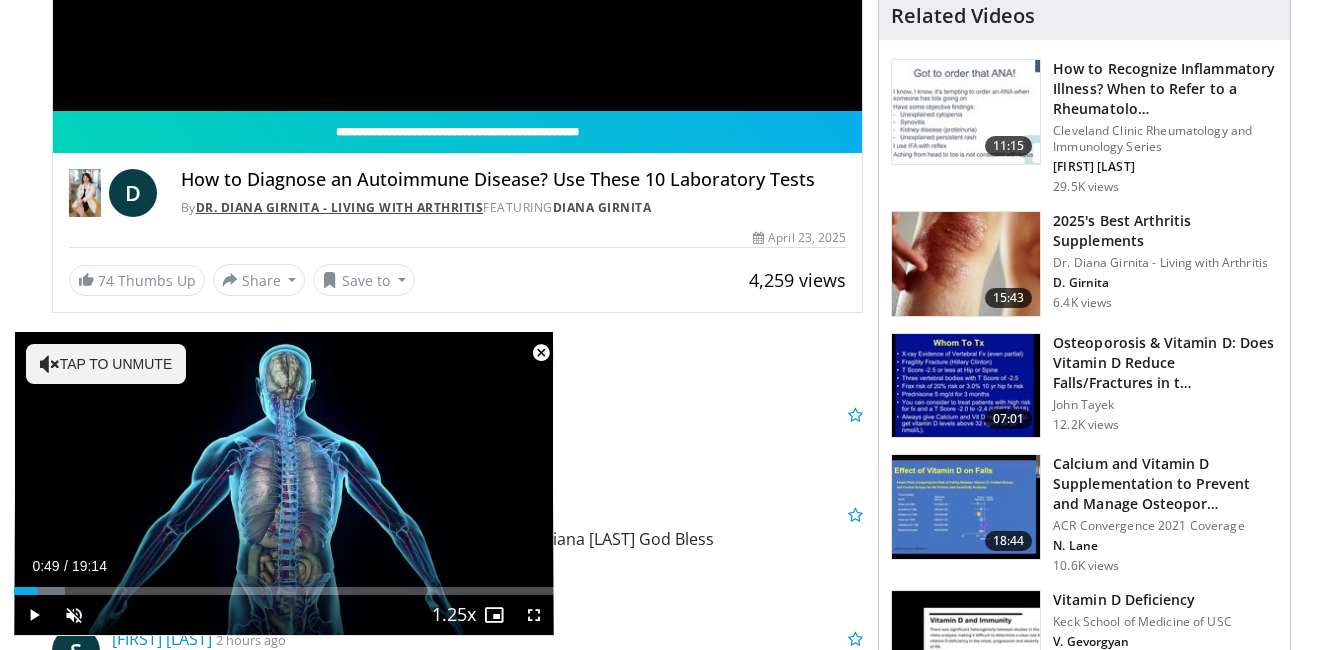 click on "Dr. Diana Girnita - Living with Arthritis" at bounding box center (340, 207) 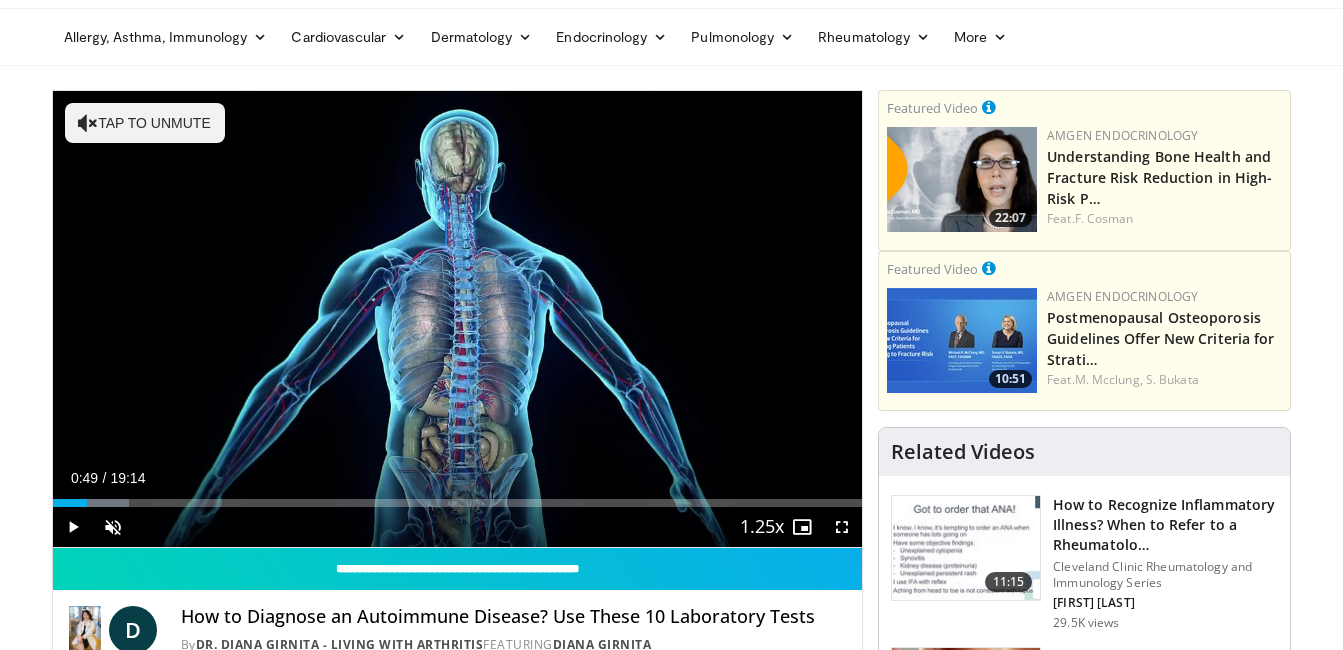 scroll, scrollTop: 0, scrollLeft: 0, axis: both 